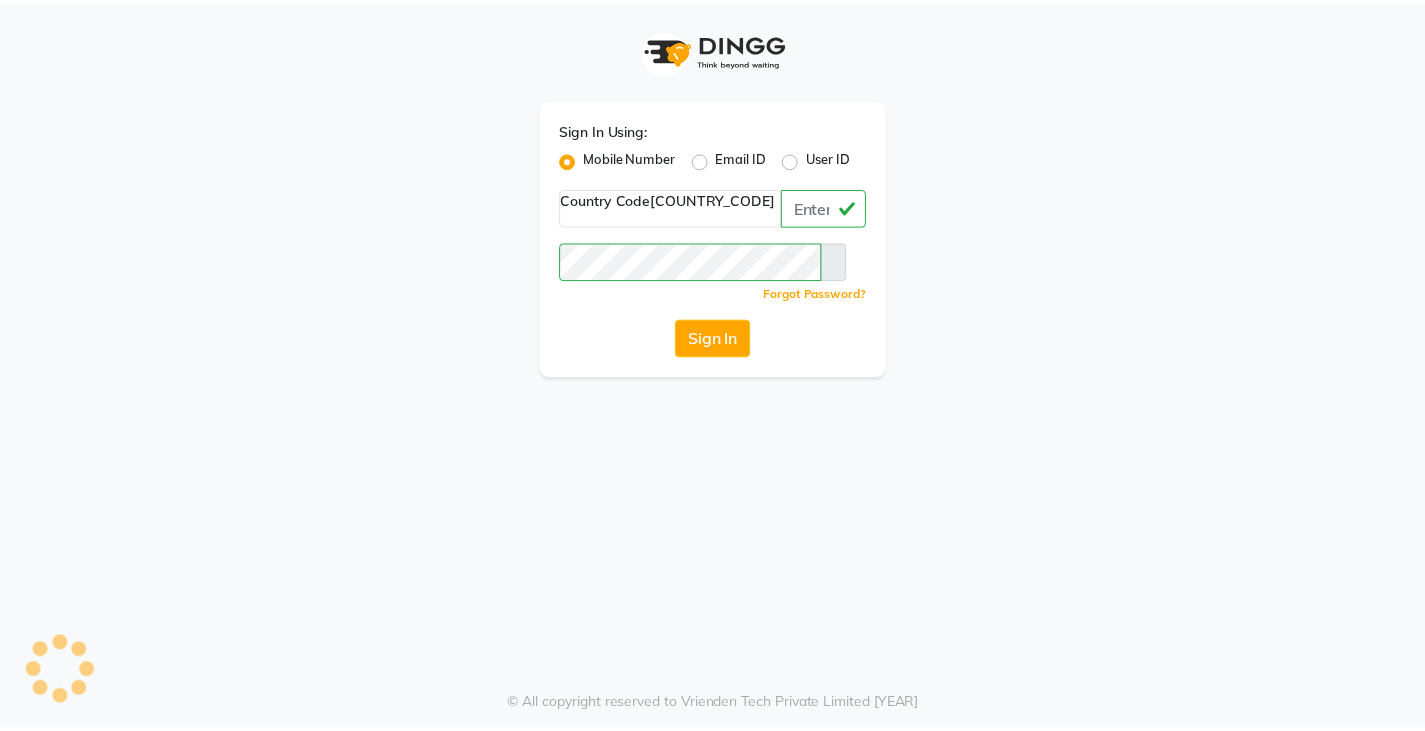 scroll, scrollTop: 0, scrollLeft: 0, axis: both 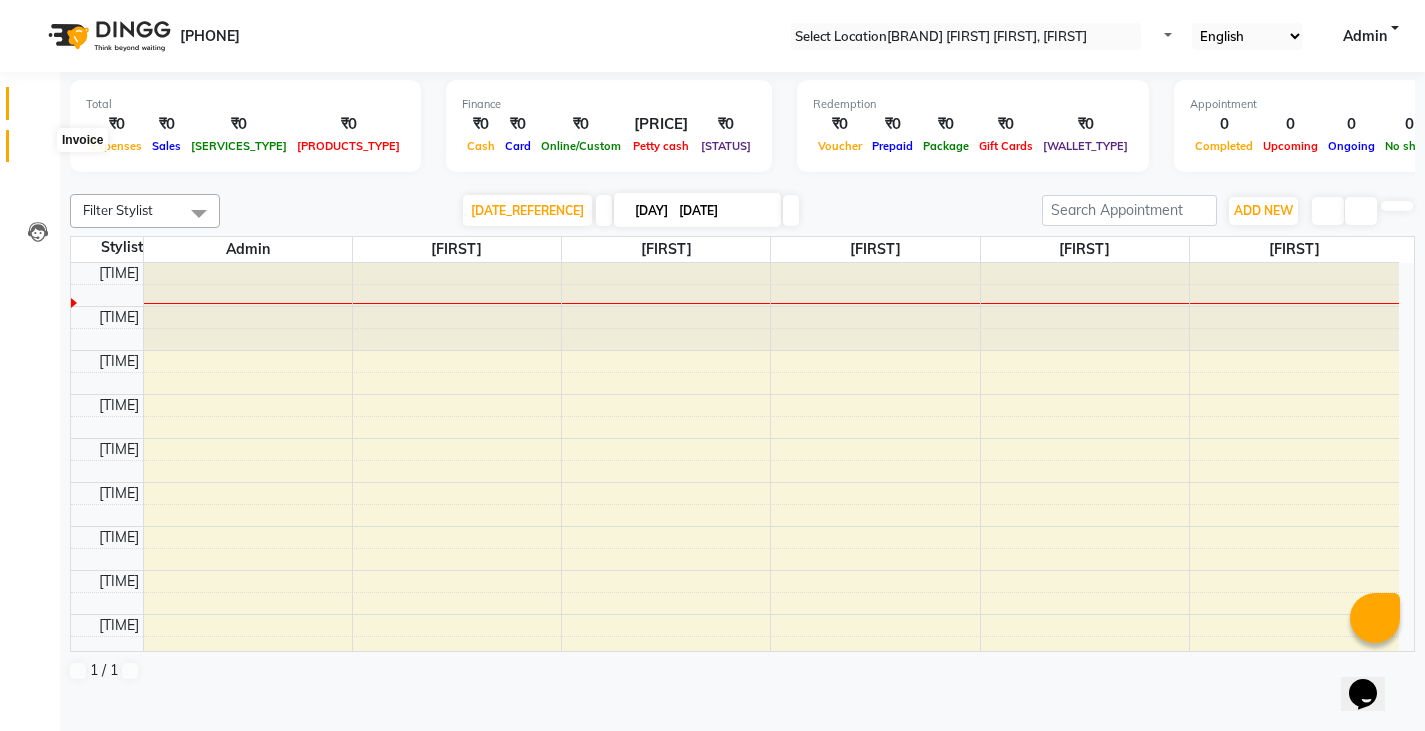 click at bounding box center (37, 151) 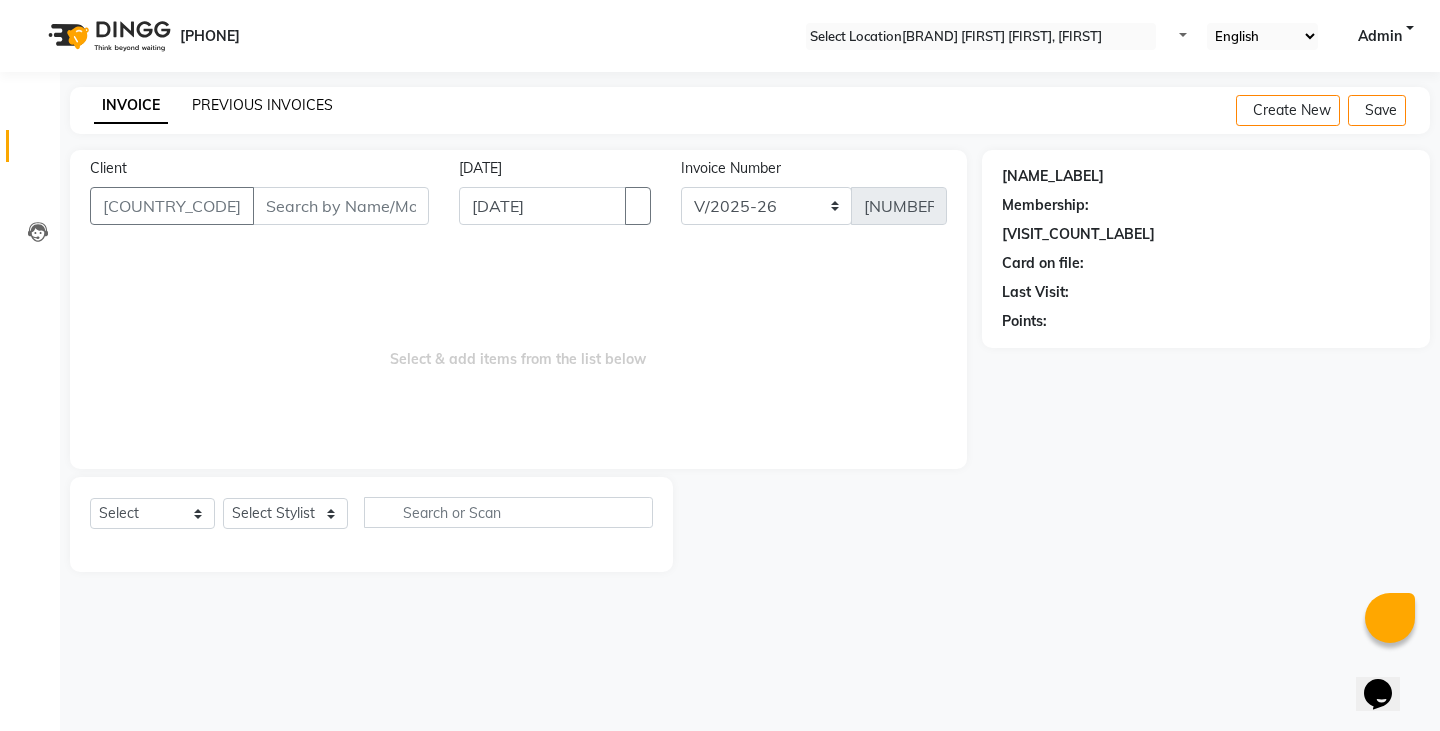 click on "PREVIOUS INVOICES" at bounding box center [262, 105] 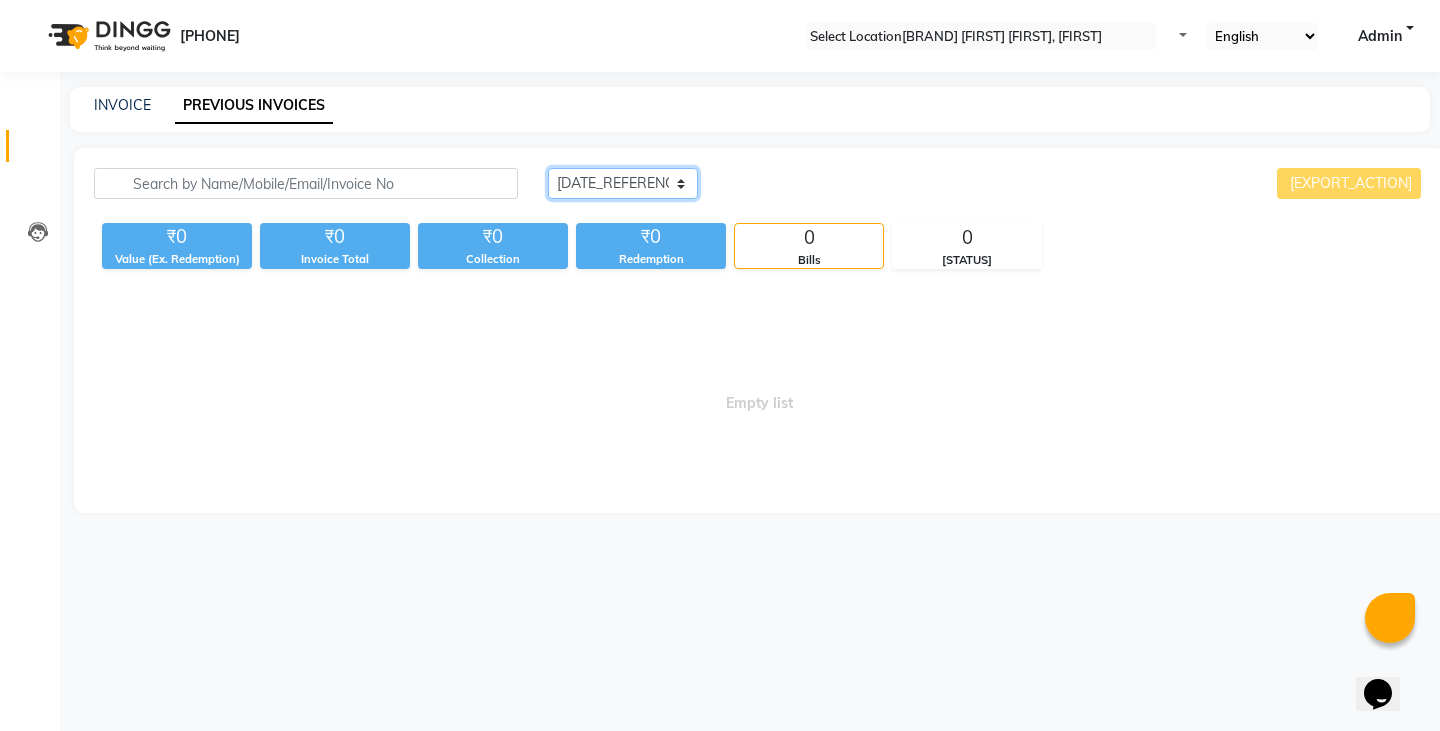 click on "Today Yesterday Custom Range" at bounding box center (623, 183) 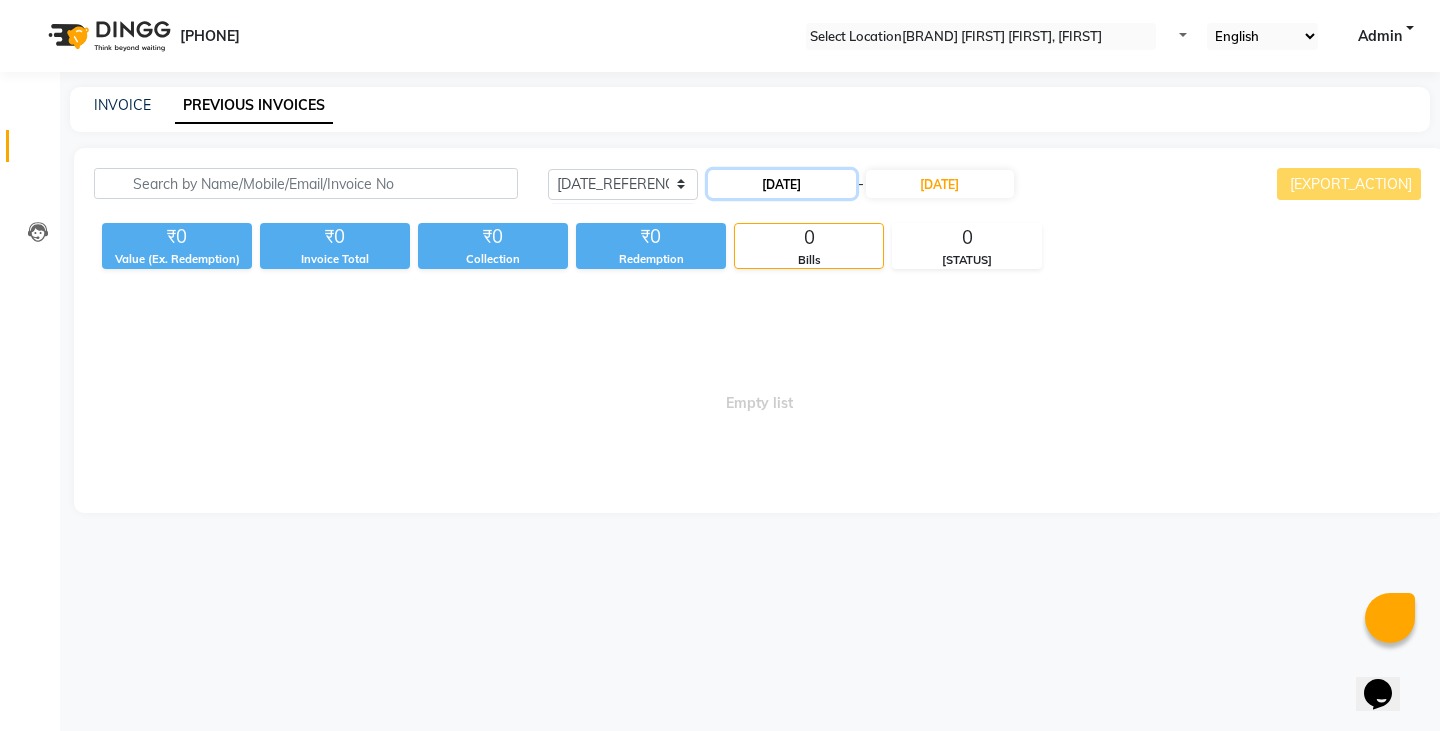 click on "[DATE]" at bounding box center [782, 184] 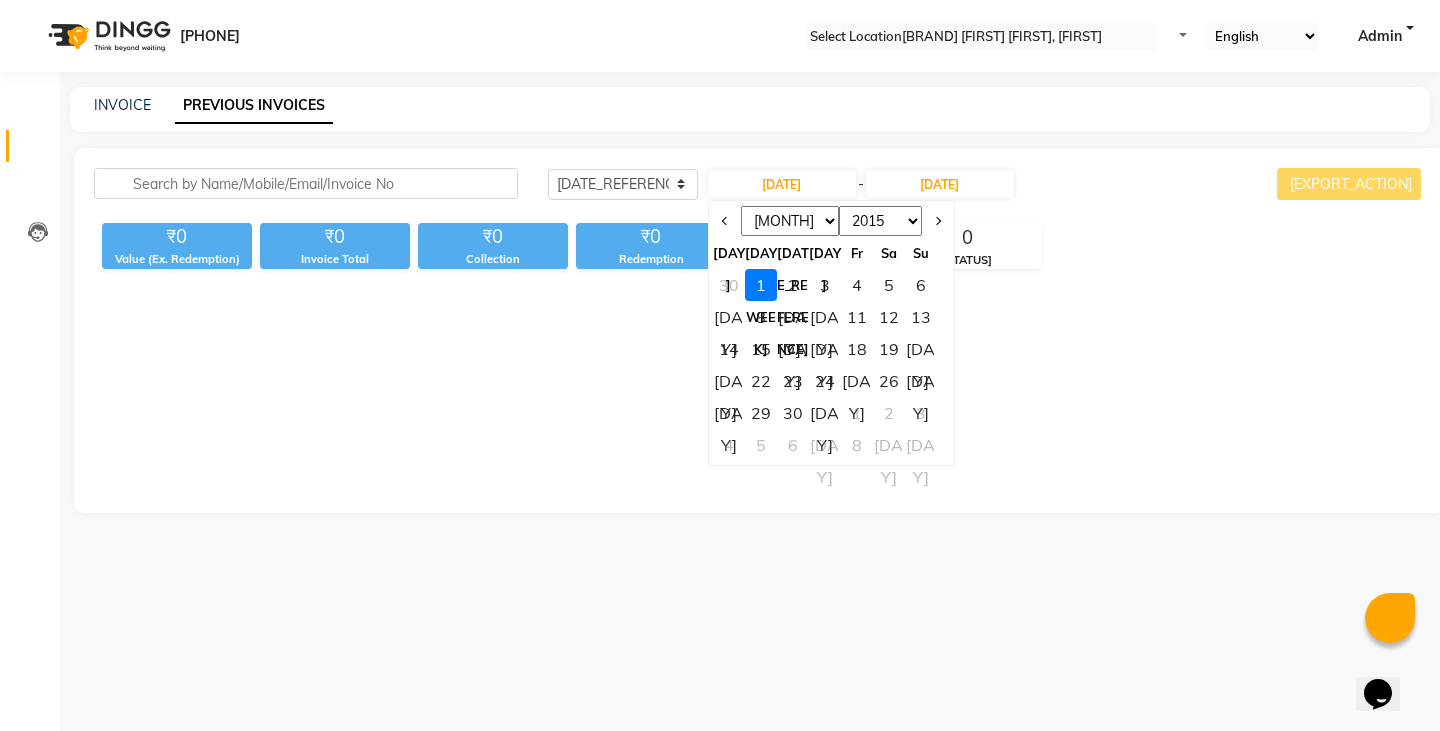 click on "[MONTHS]" at bounding box center (790, 221) 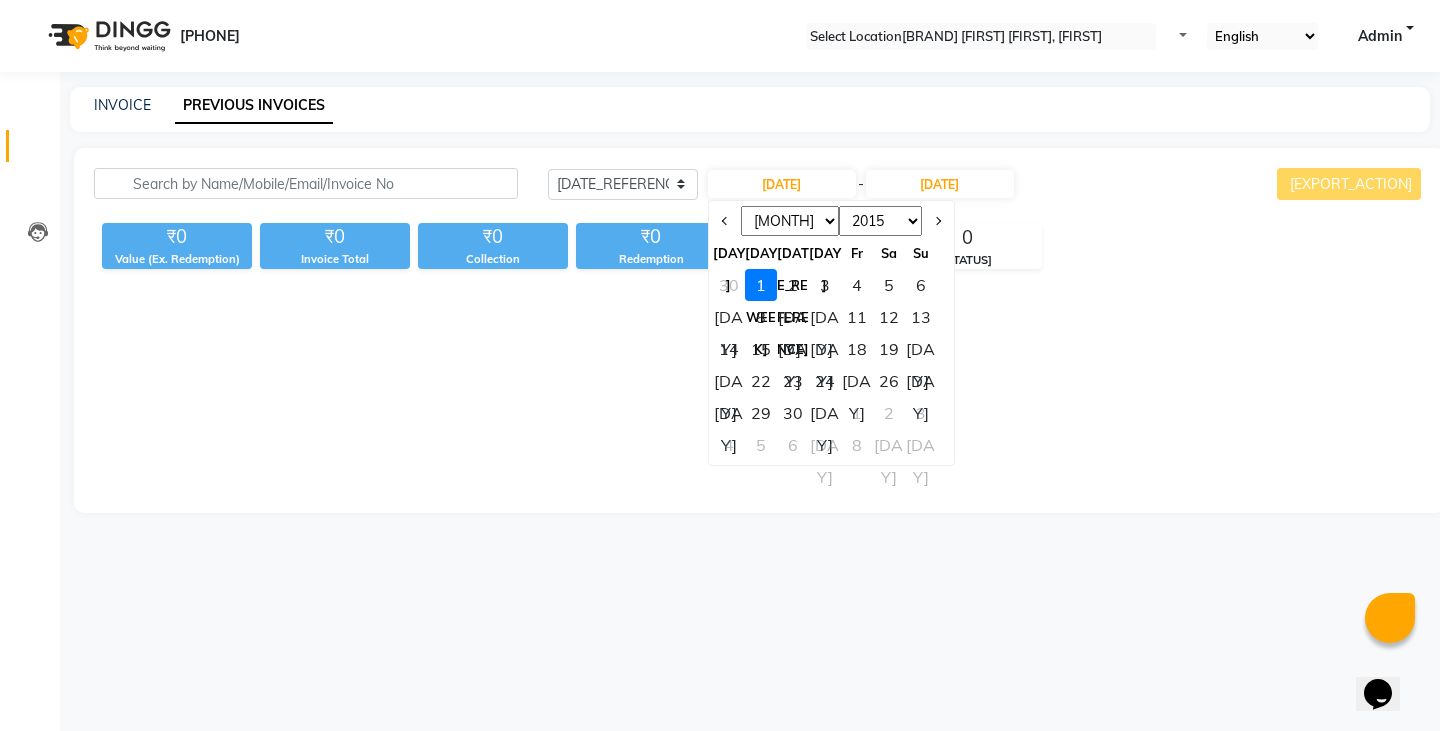 click on "[MONTHS]" at bounding box center [790, 221] 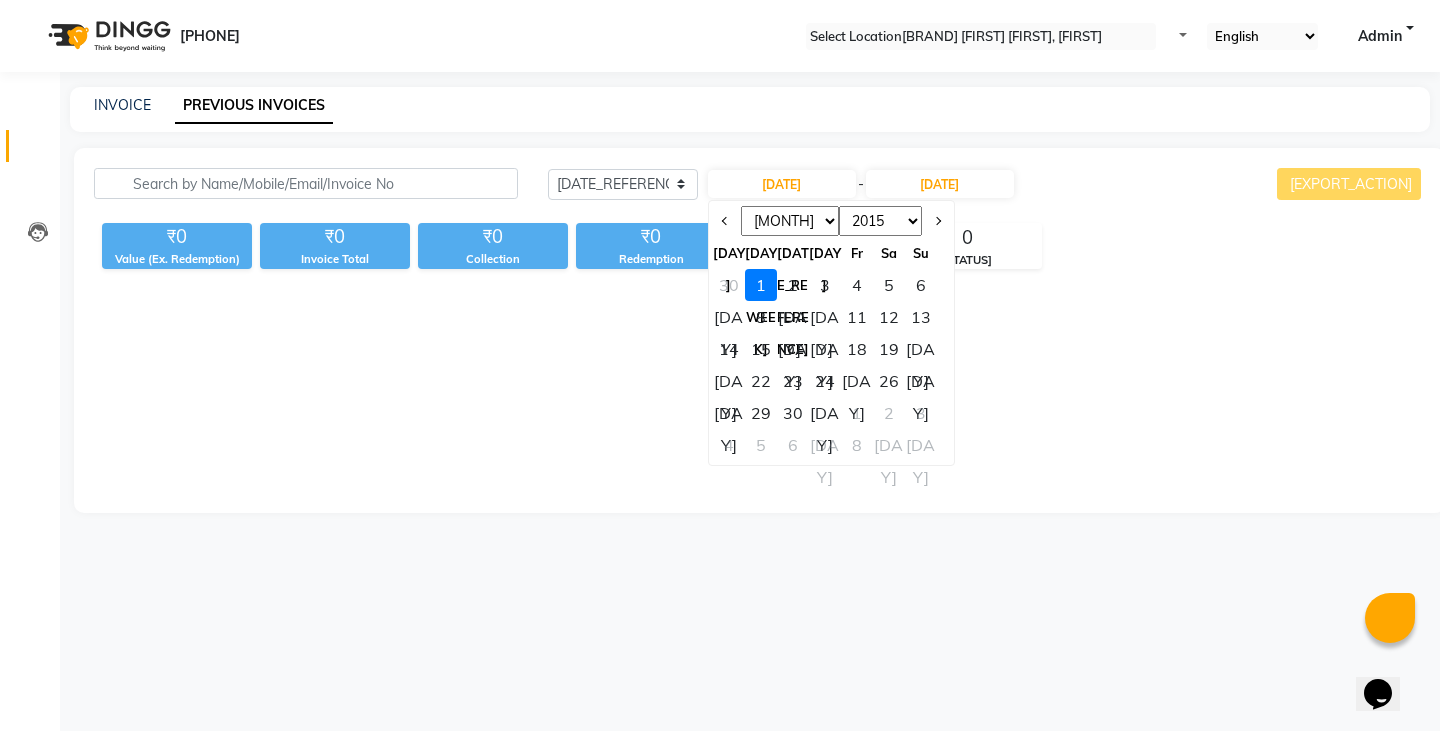 click on "[MONTHS]" at bounding box center [790, 221] 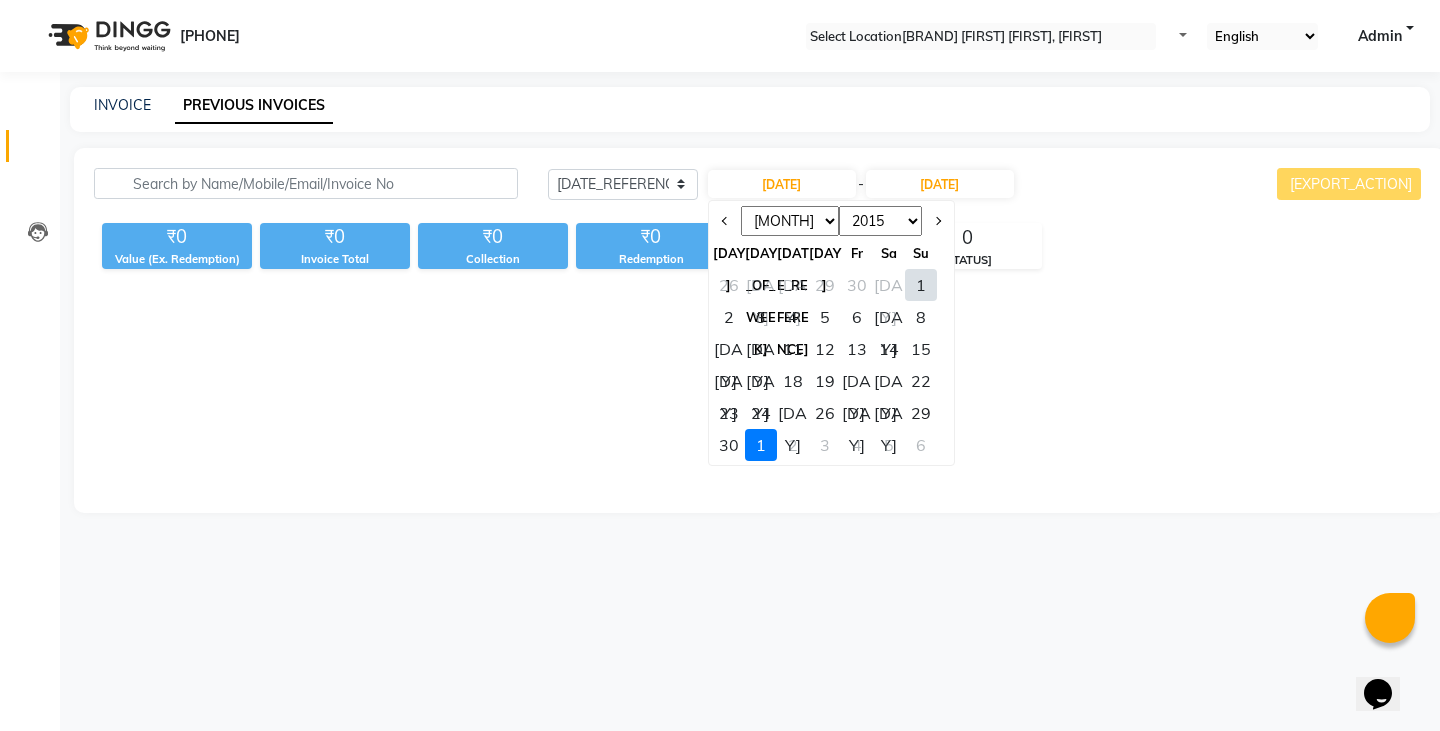 click on "1" at bounding box center [921, 285] 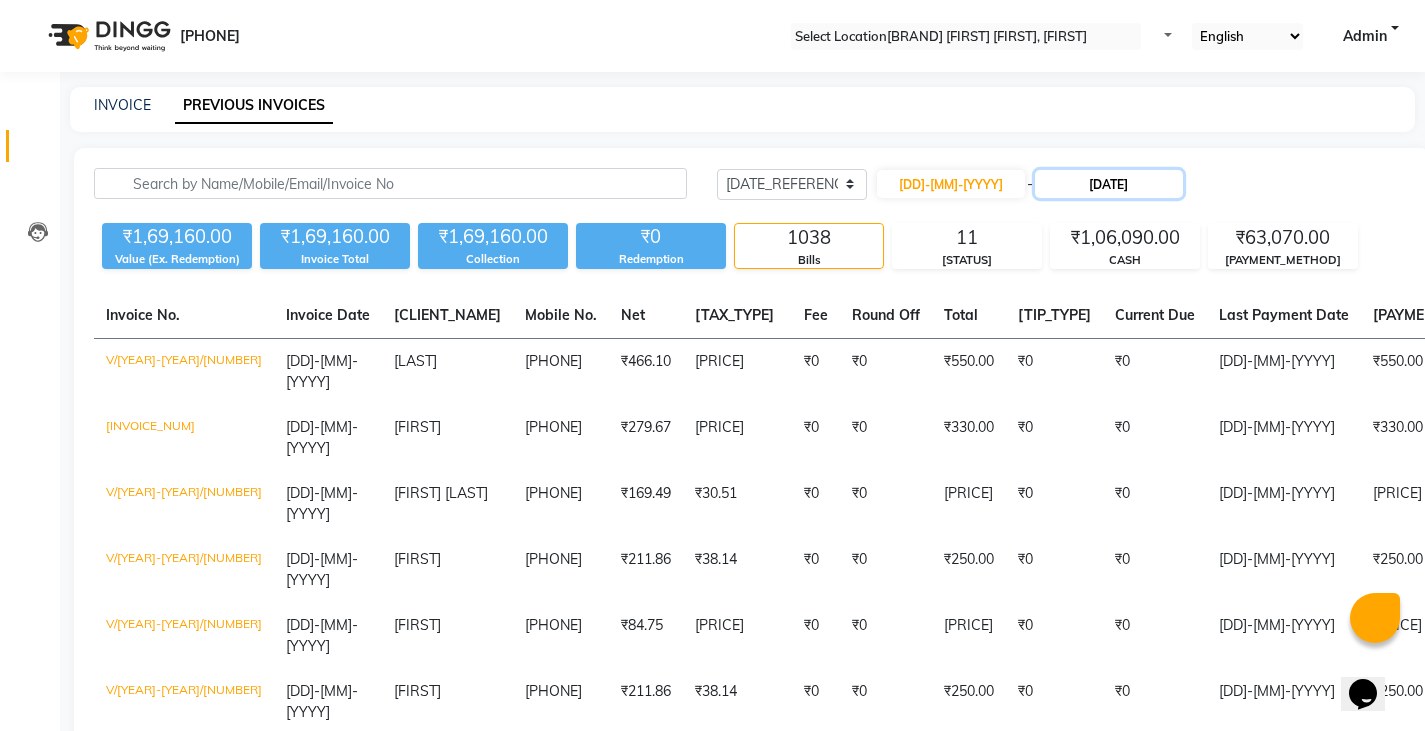 click on "[DATE]" at bounding box center (1109, 184) 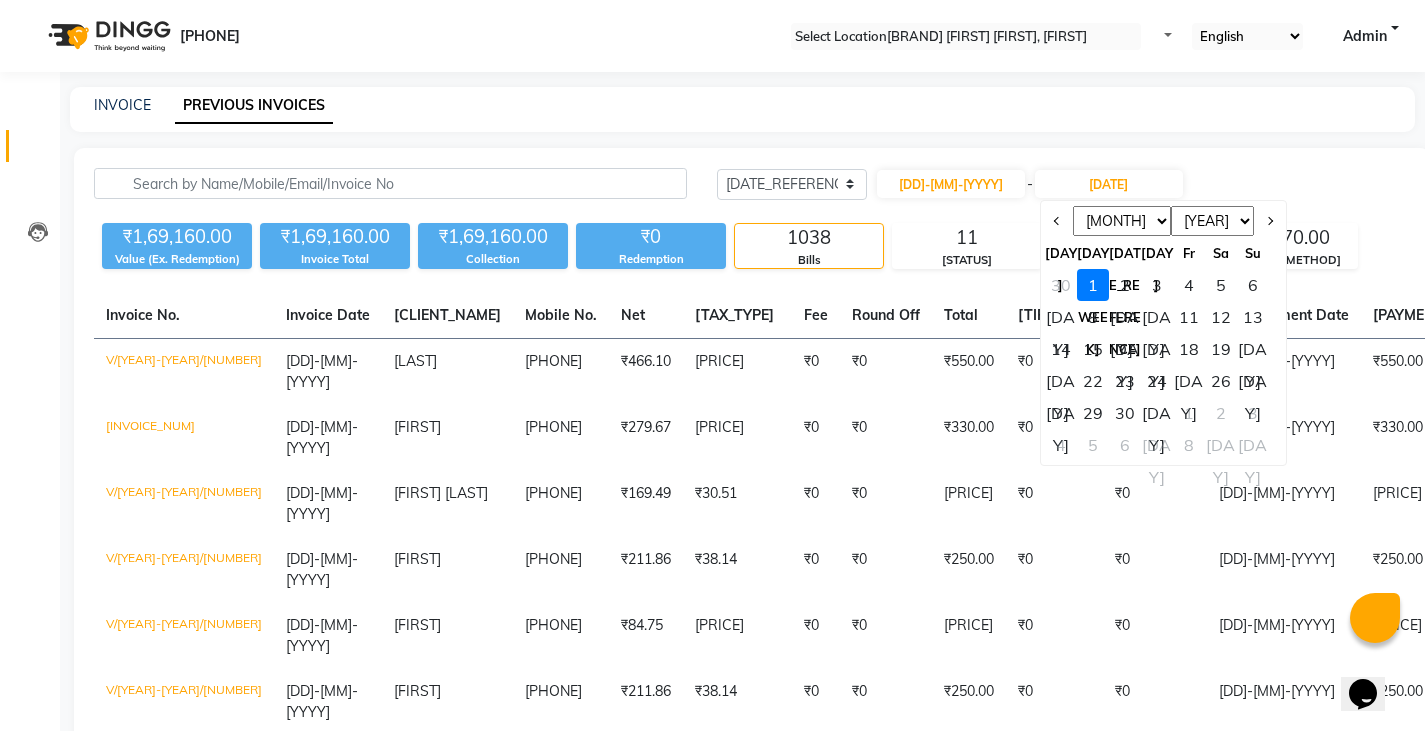 click on "1" at bounding box center (1093, 285) 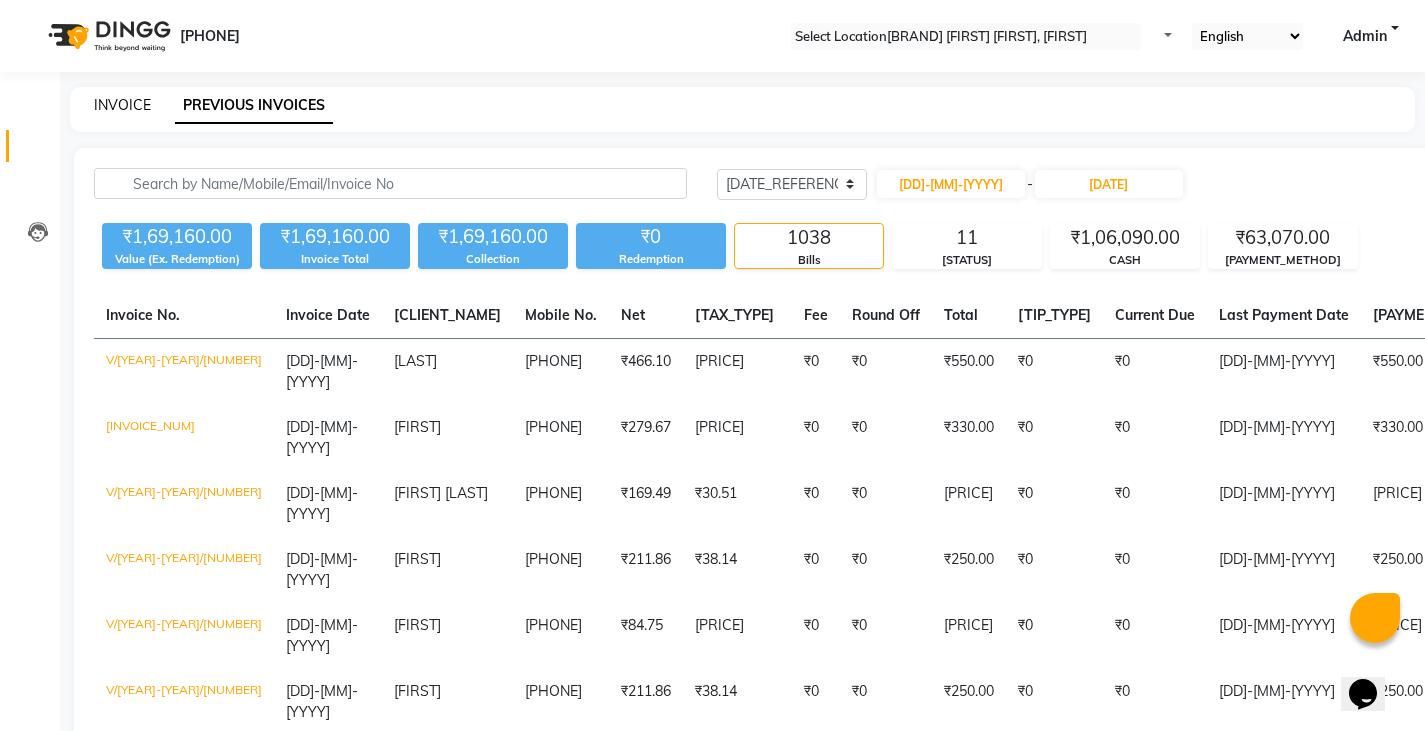 click on "INVOICE" at bounding box center [122, 105] 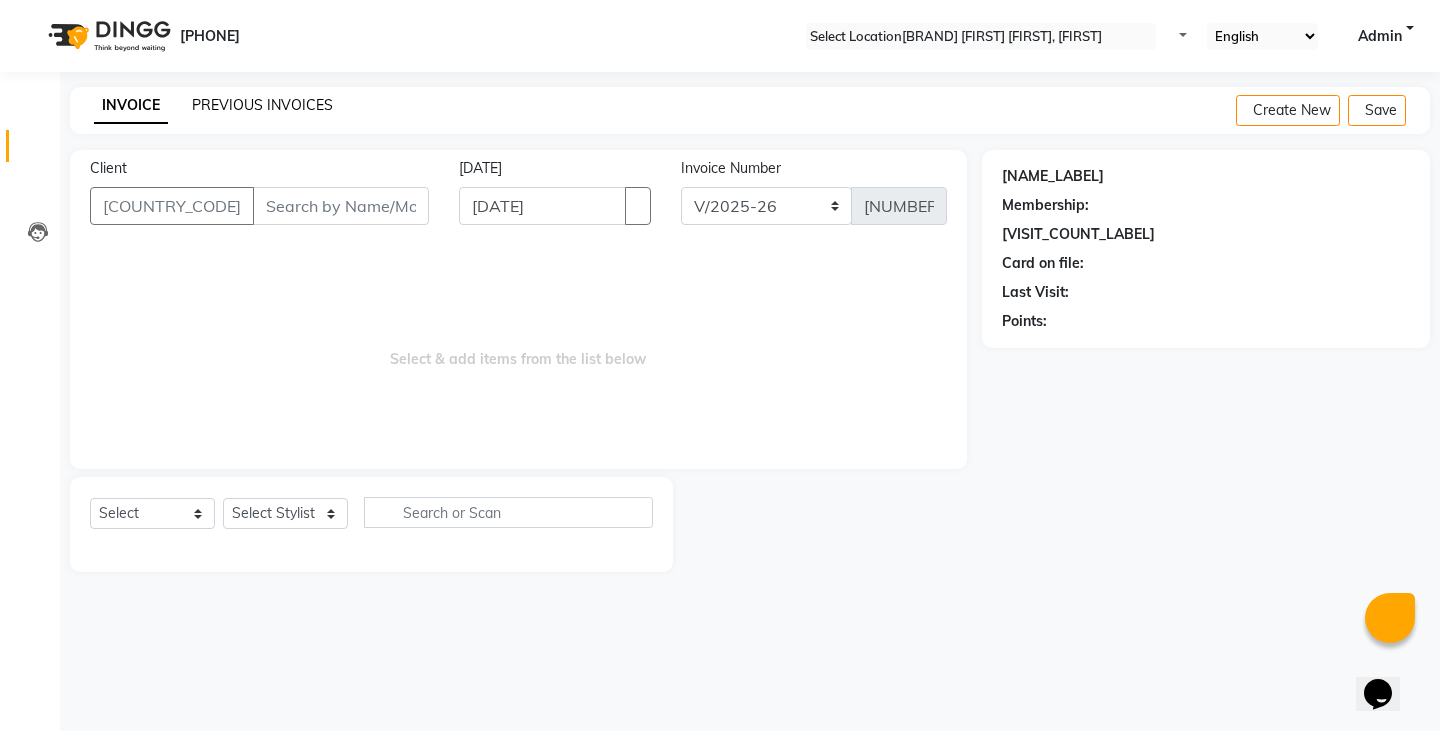 click on "PREVIOUS INVOICES" at bounding box center [262, 105] 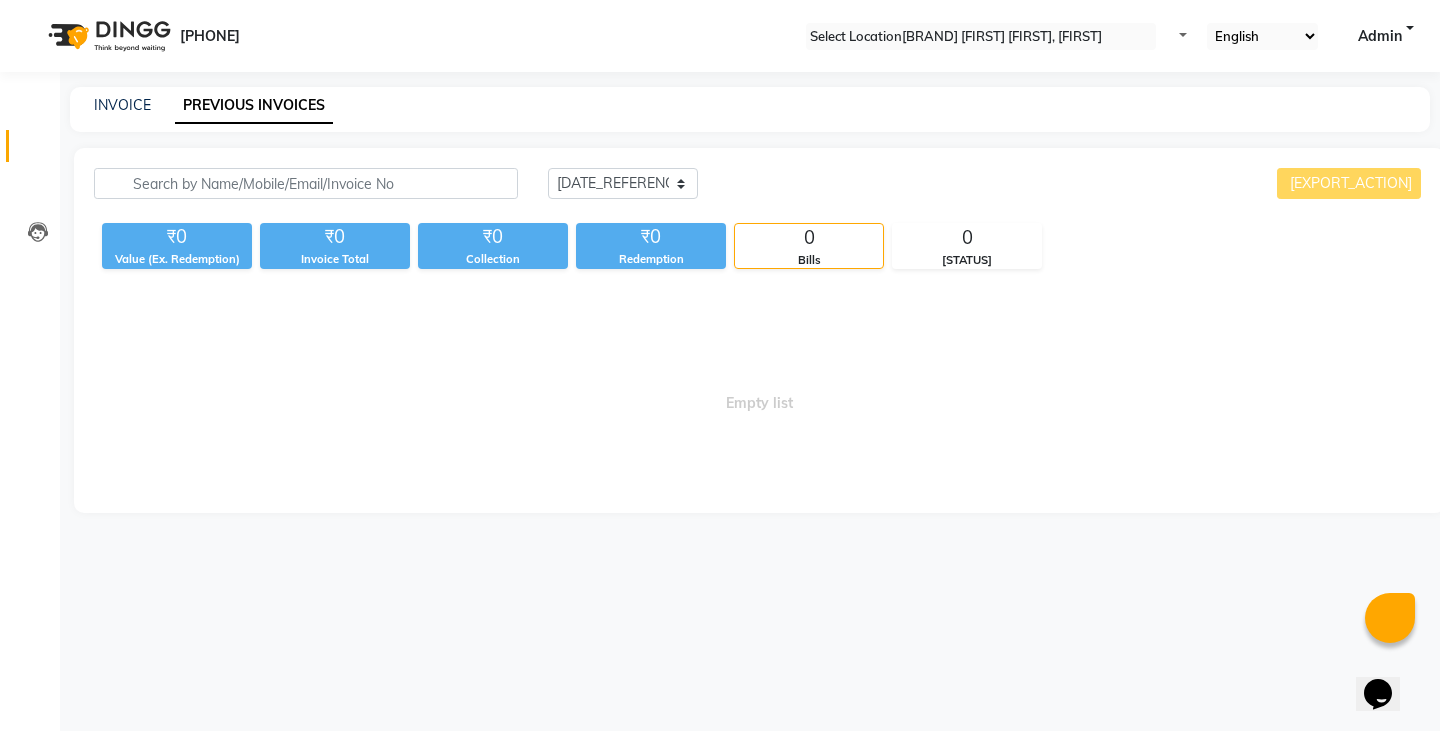click on "INVOICE PREVIOUS INVOICES" at bounding box center (738, 105) 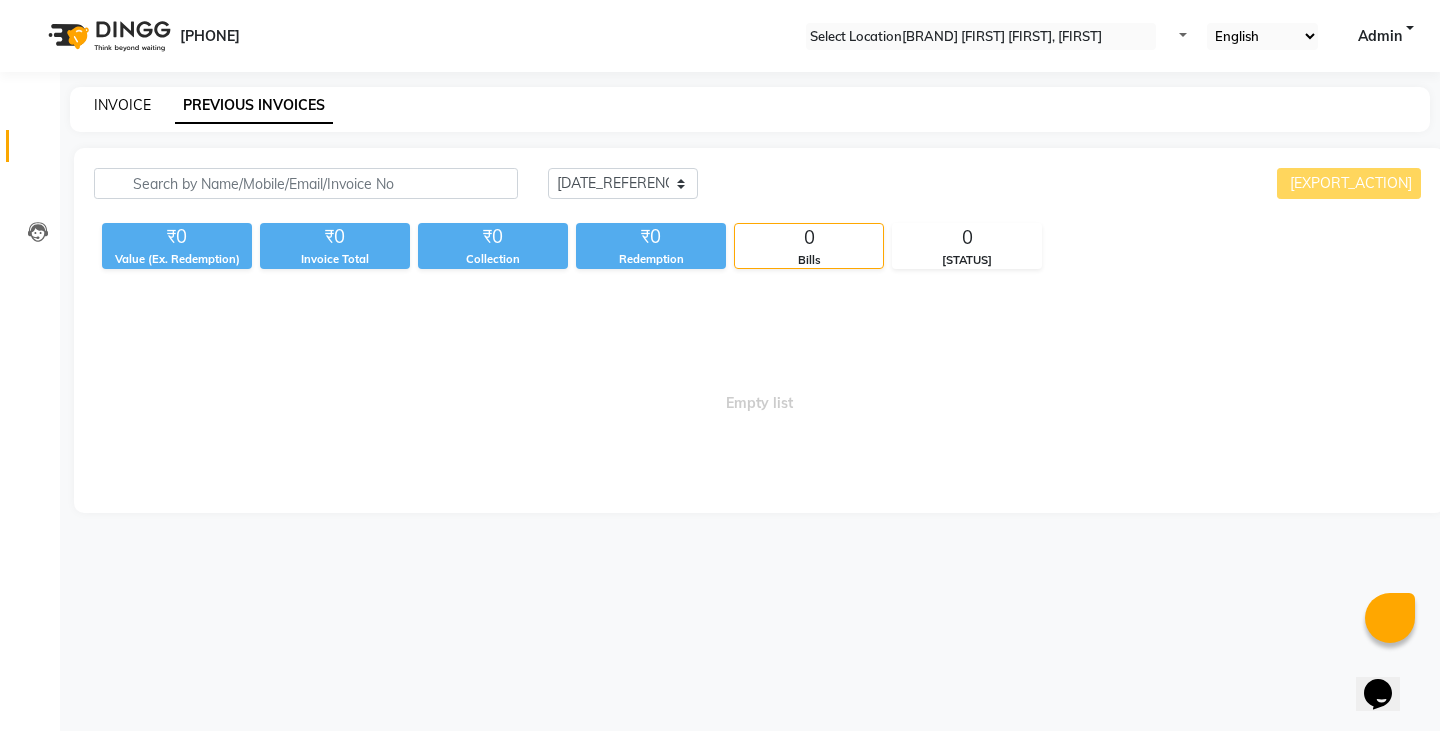 click on "INVOICE" at bounding box center [122, 105] 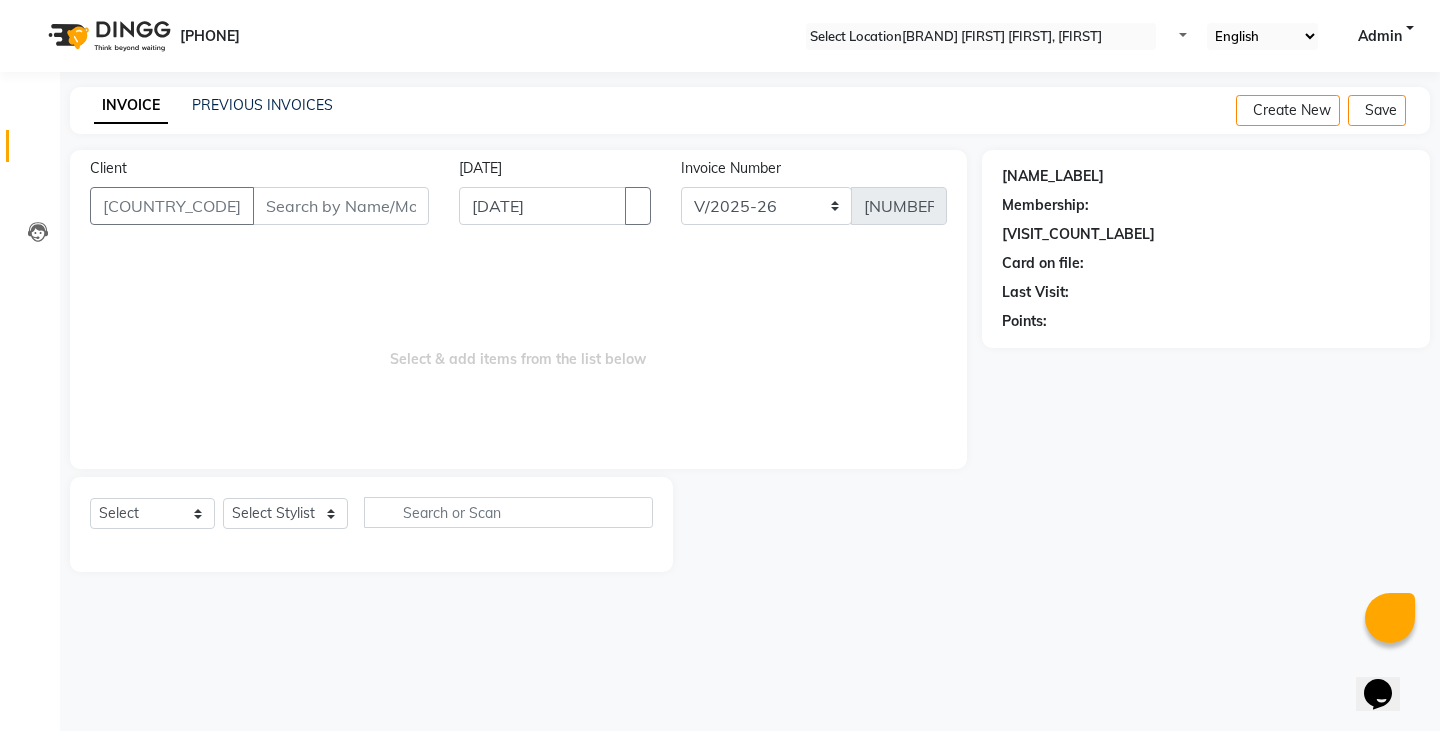 click at bounding box center (981, 37) 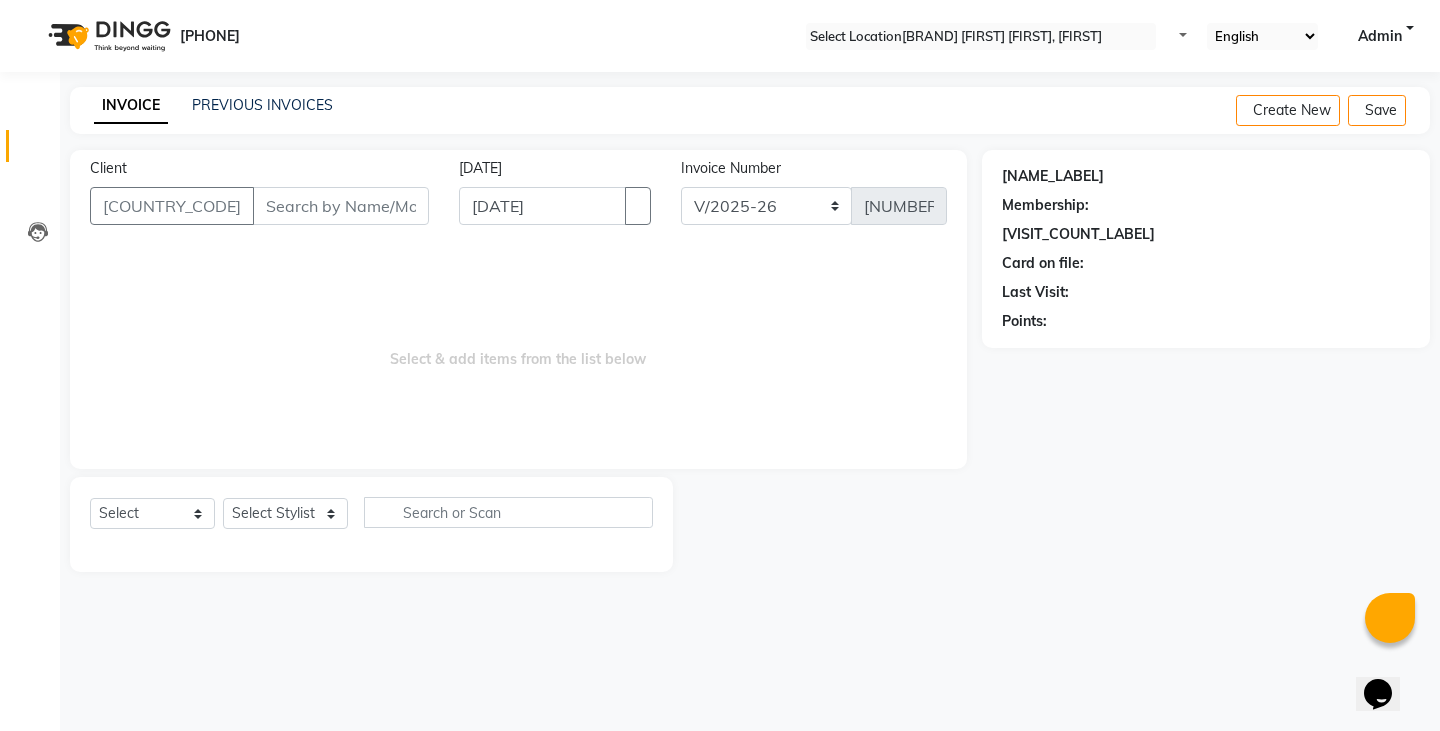 click on "Admin" at bounding box center (1386, 36) 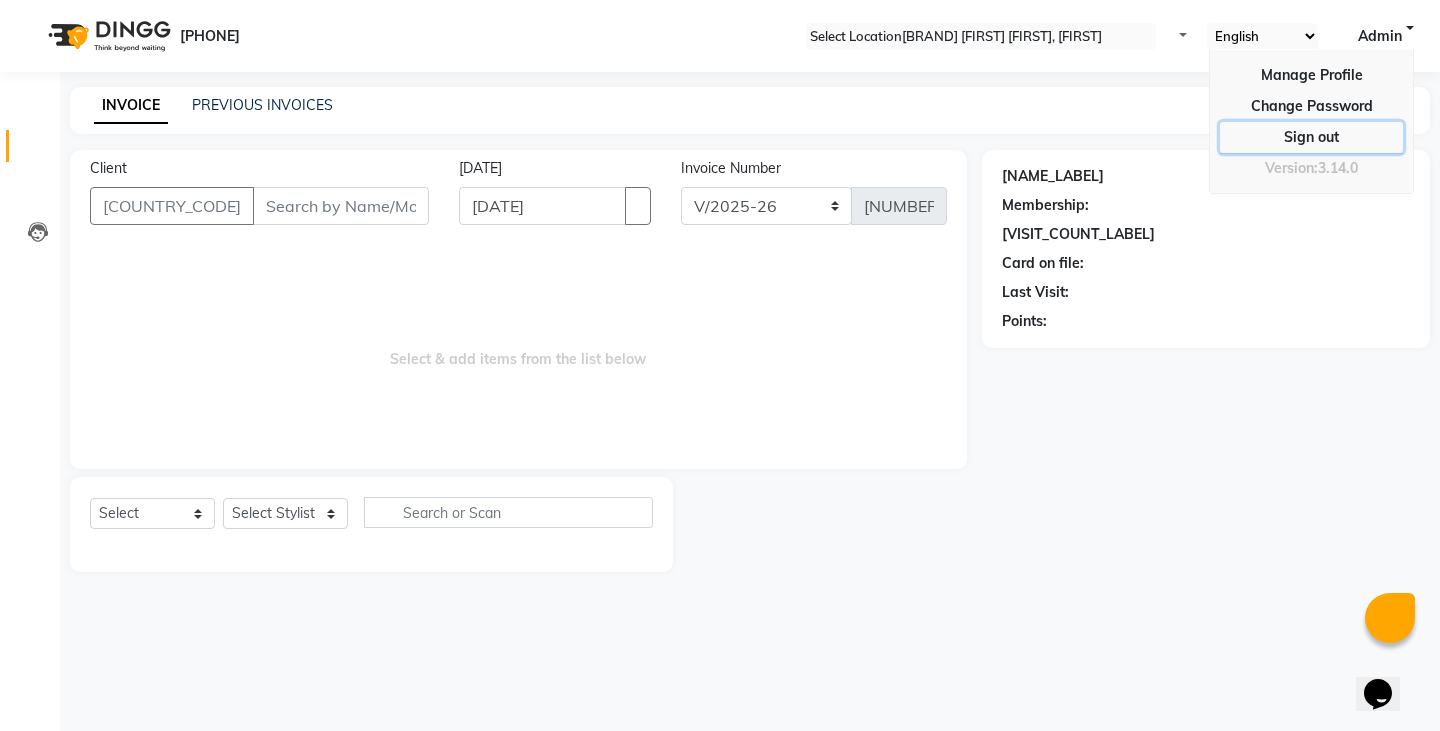 click on "Sign out" at bounding box center [1311, 106] 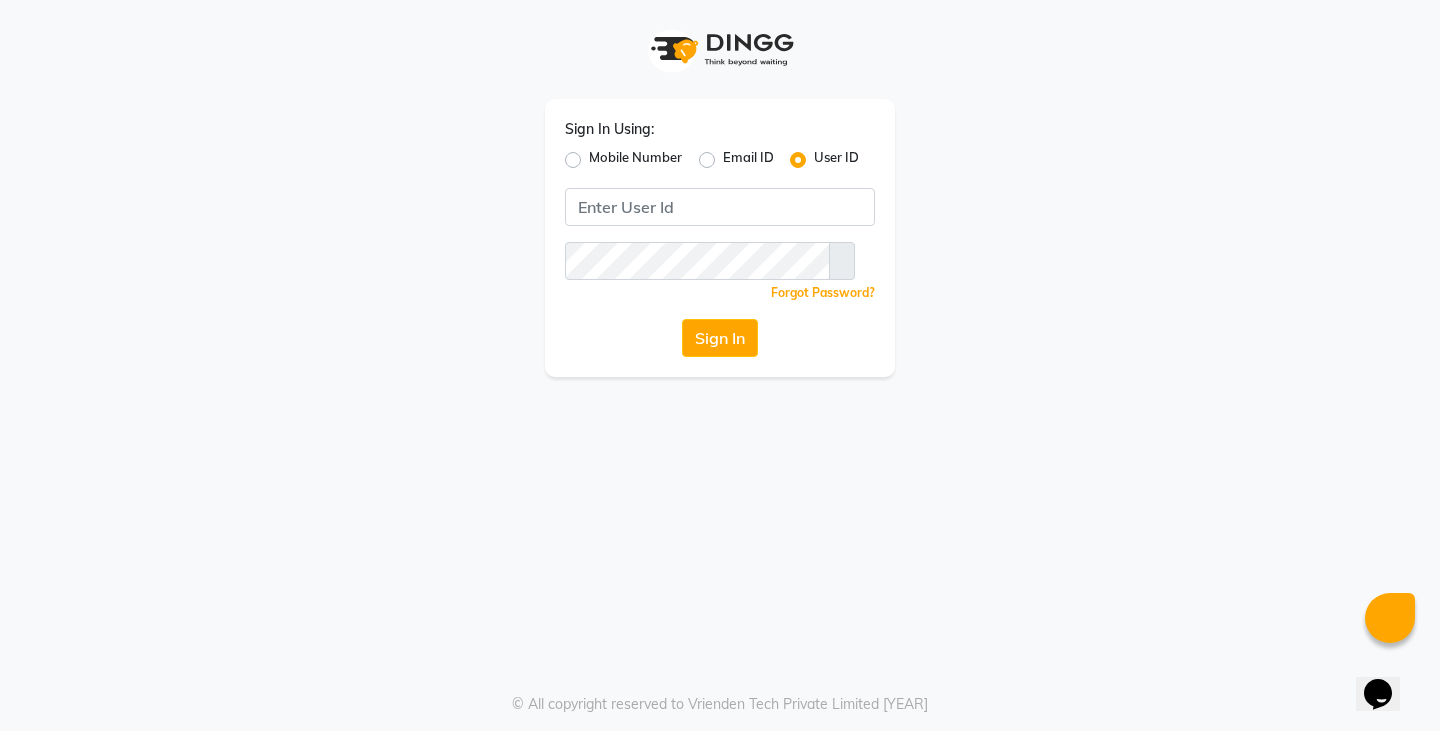 click on "Mobile Number" at bounding box center (635, 160) 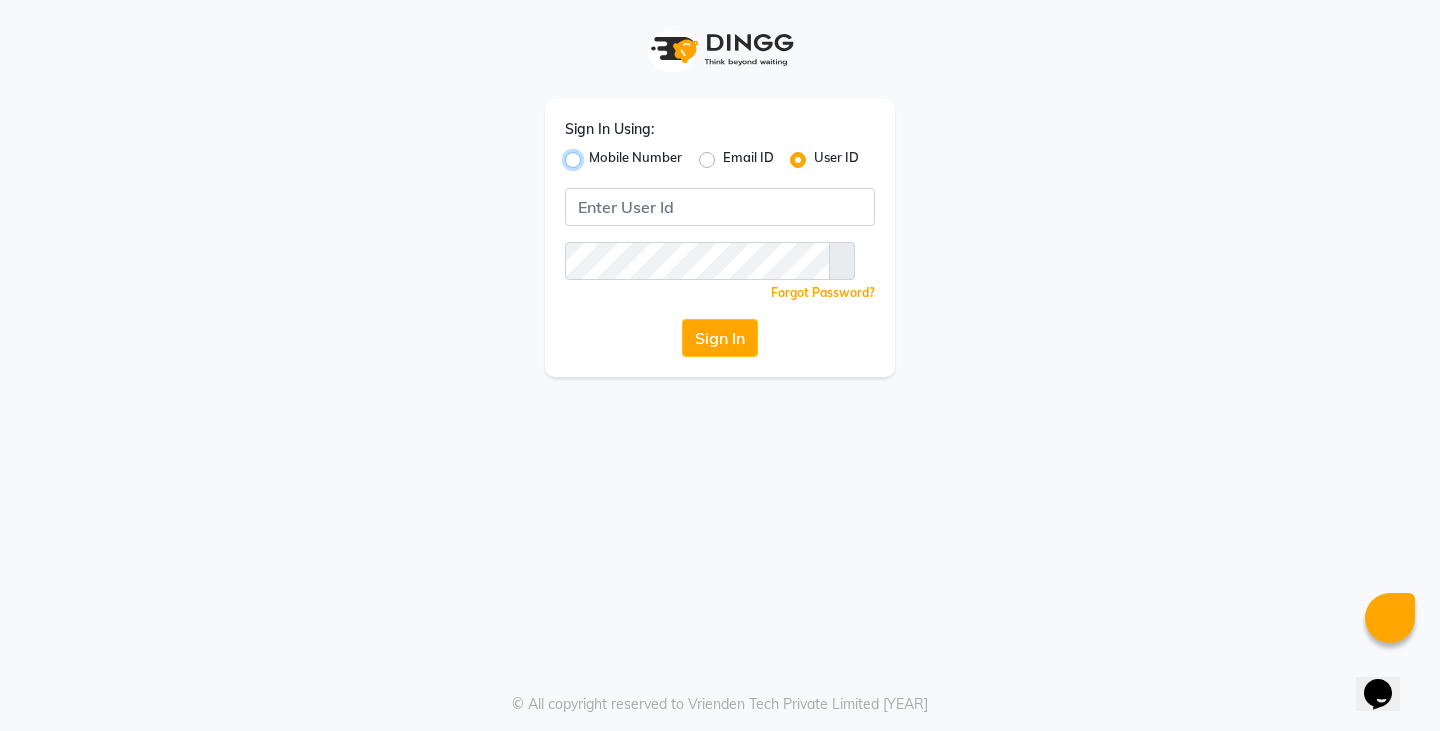 click on "Mobile Number" at bounding box center (595, 154) 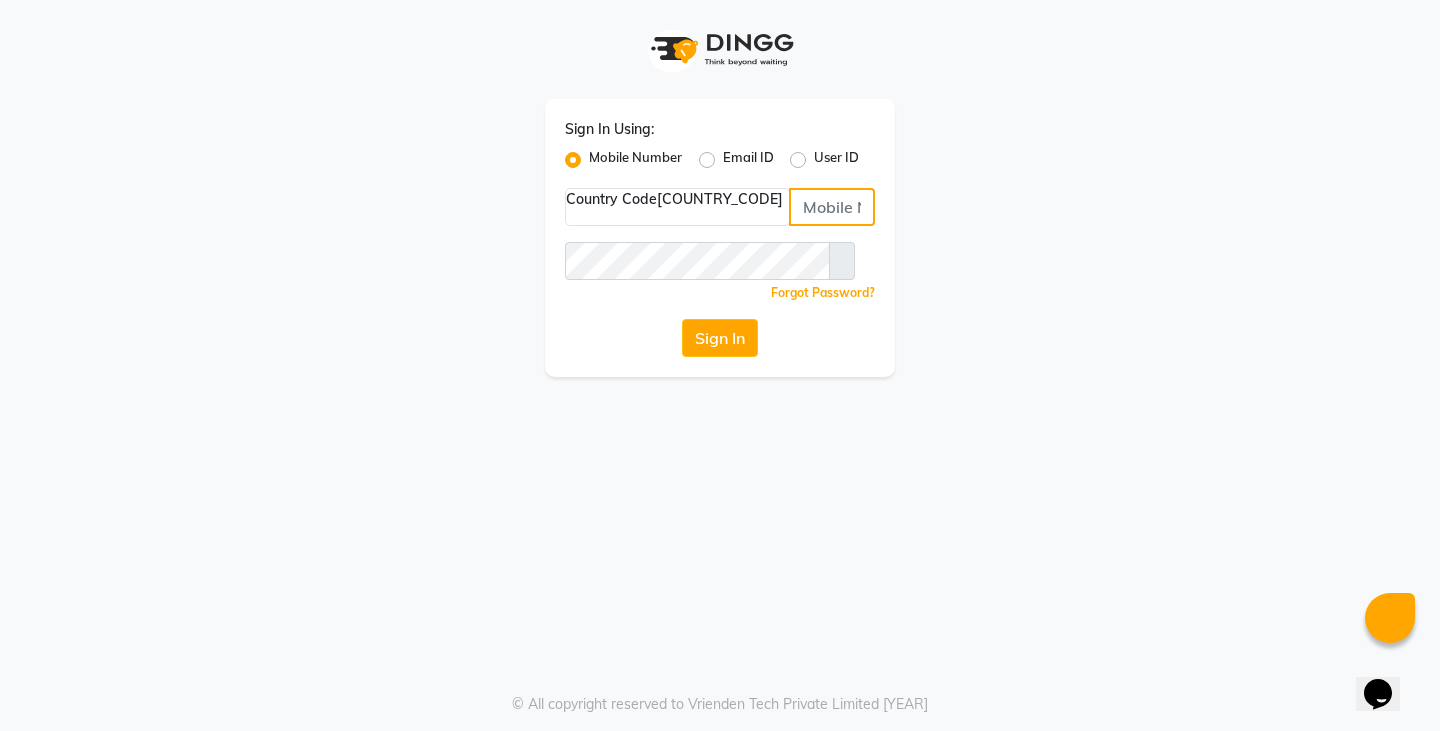 click at bounding box center (832, 207) 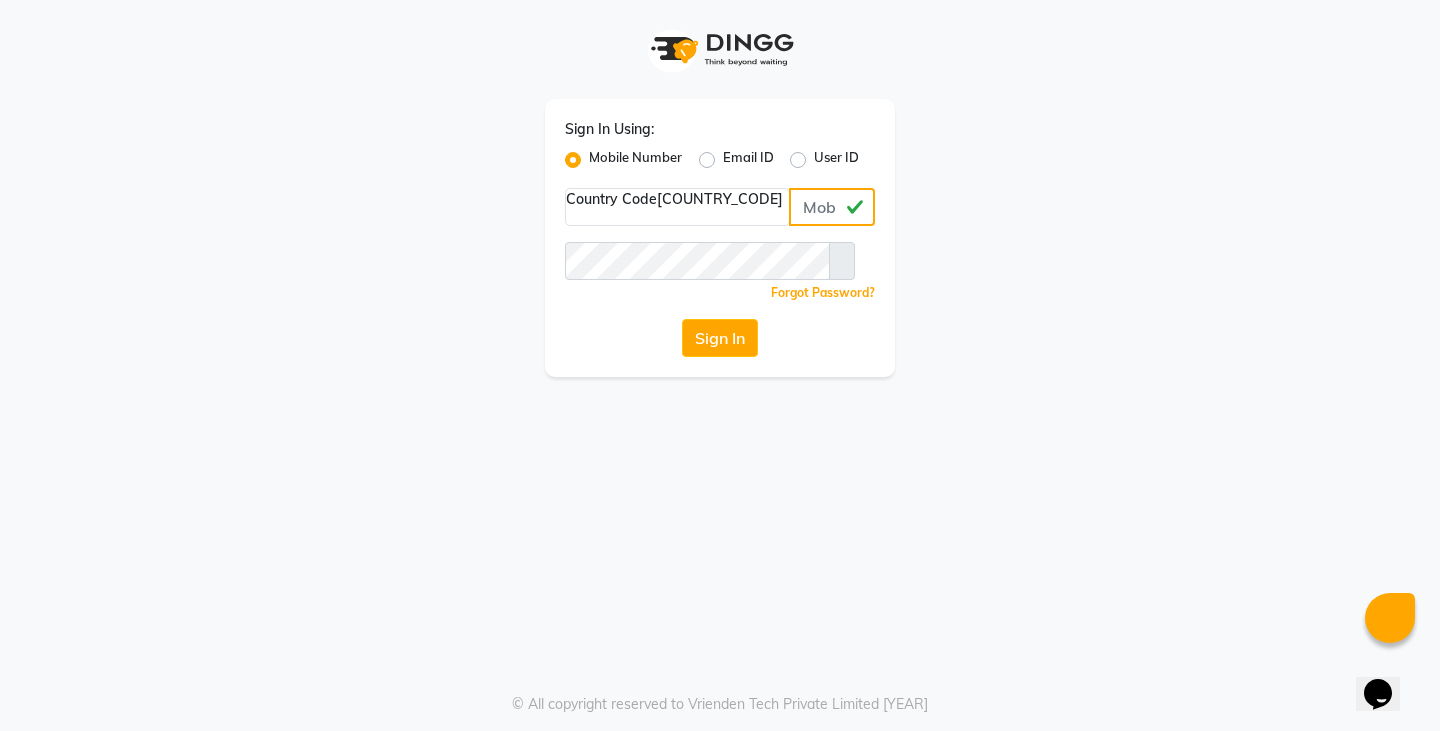 type on "[PHONE]" 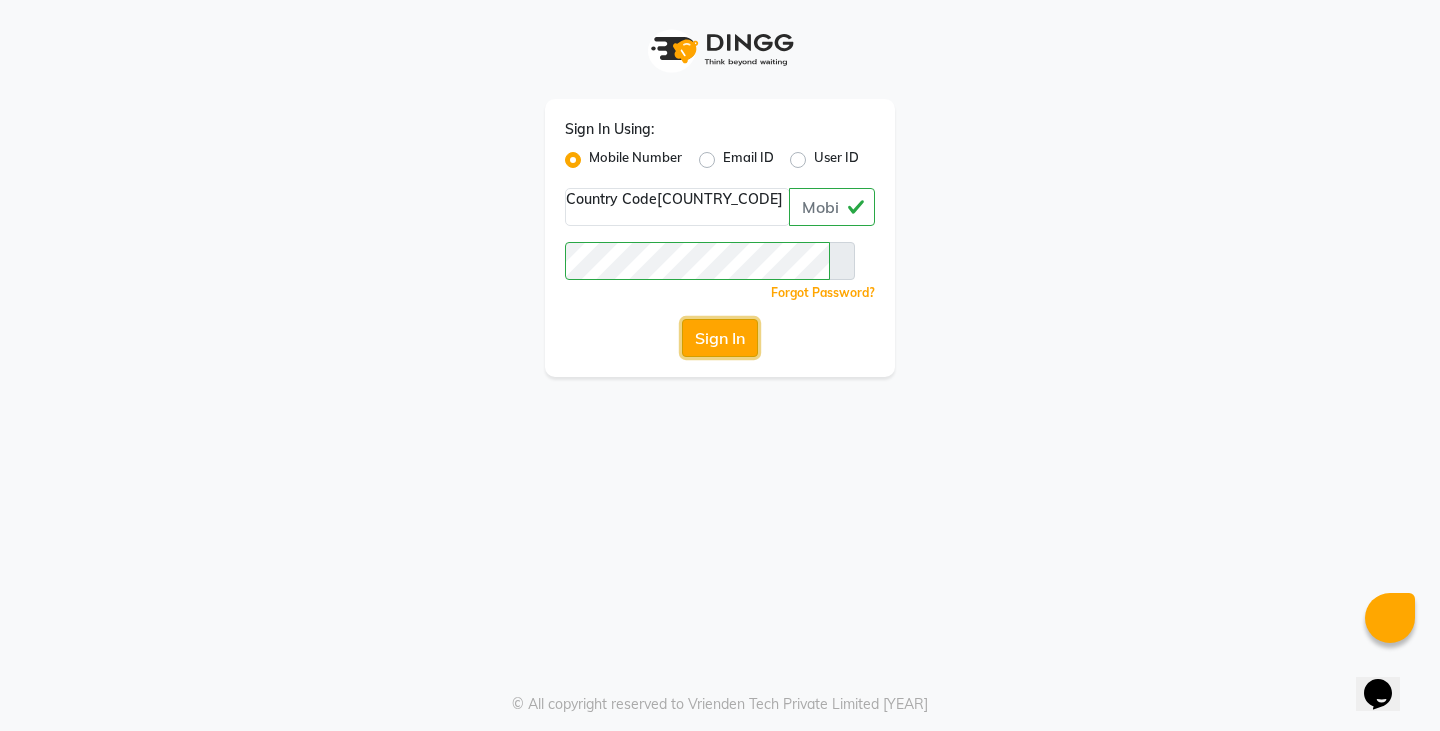 click on "Sign In" at bounding box center [720, 338] 